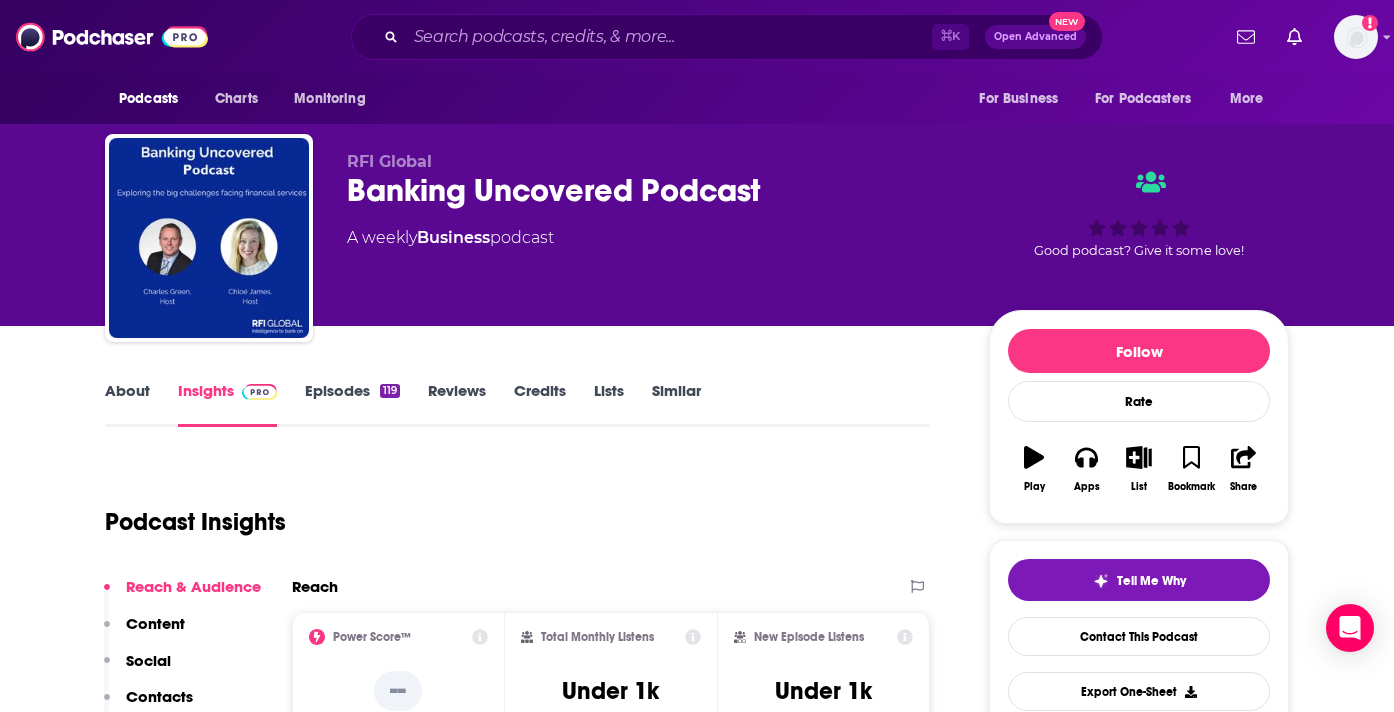 scroll, scrollTop: 0, scrollLeft: 0, axis: both 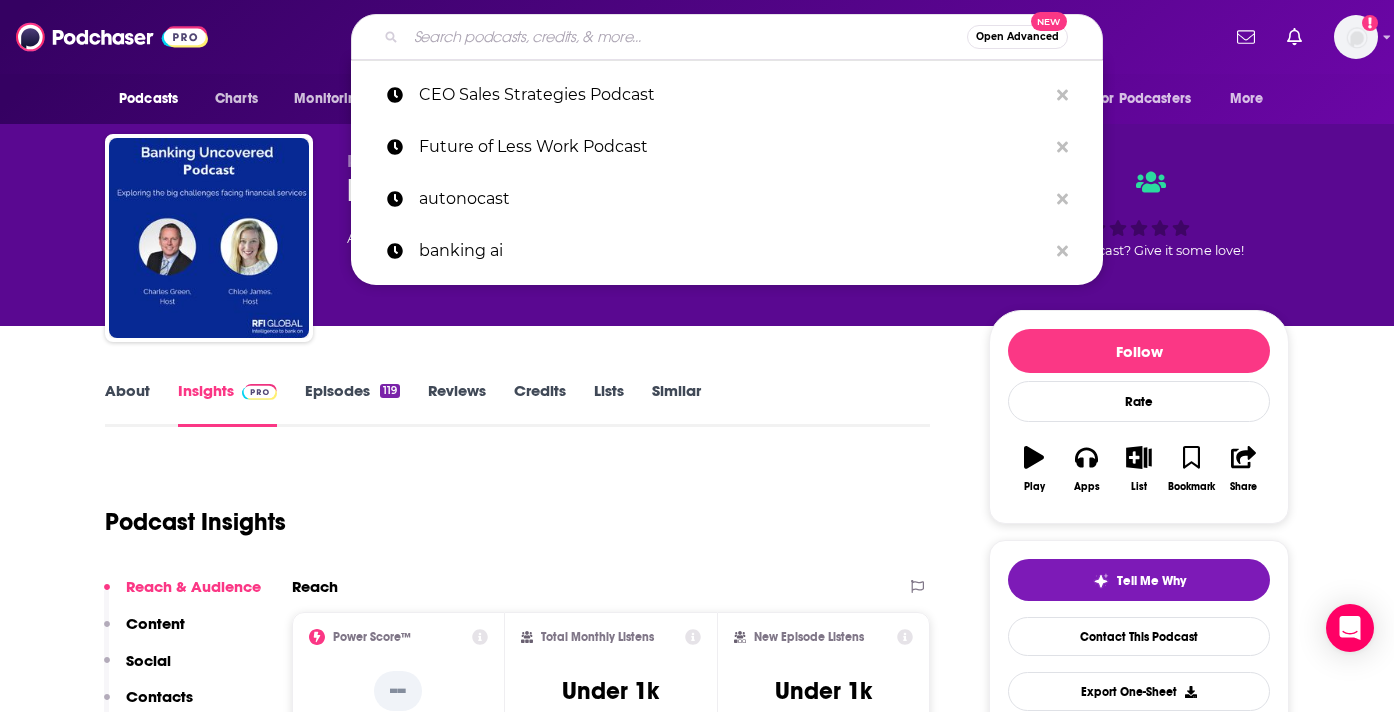 click at bounding box center [686, 37] 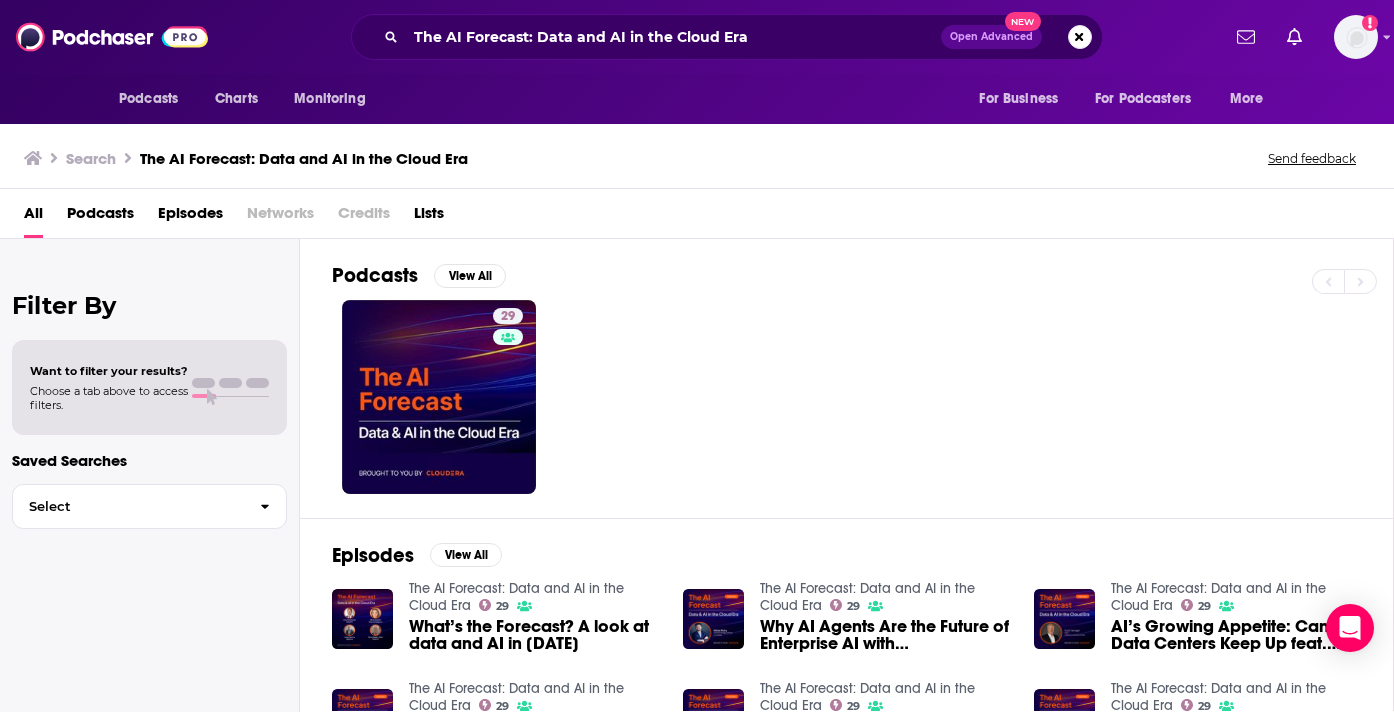 scroll, scrollTop: 3, scrollLeft: 0, axis: vertical 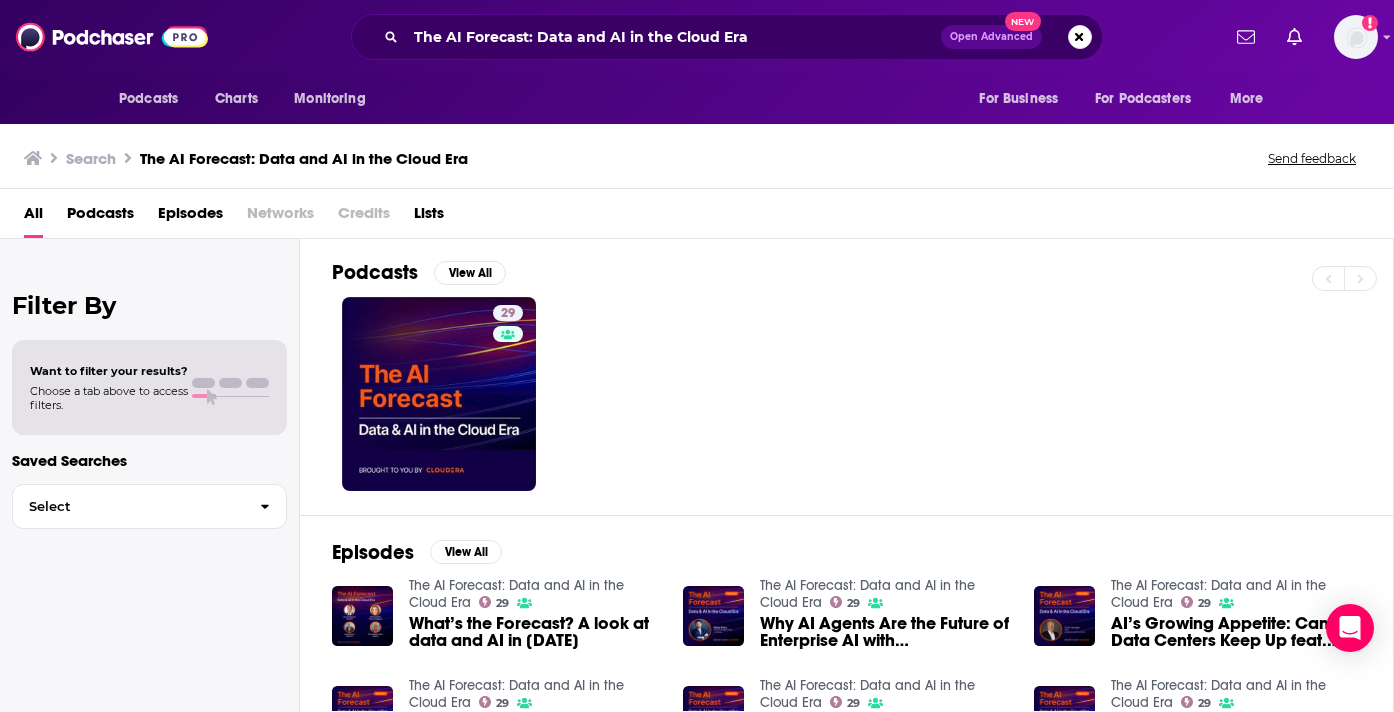 click on "Podcasts View All 29" at bounding box center [863, 375] 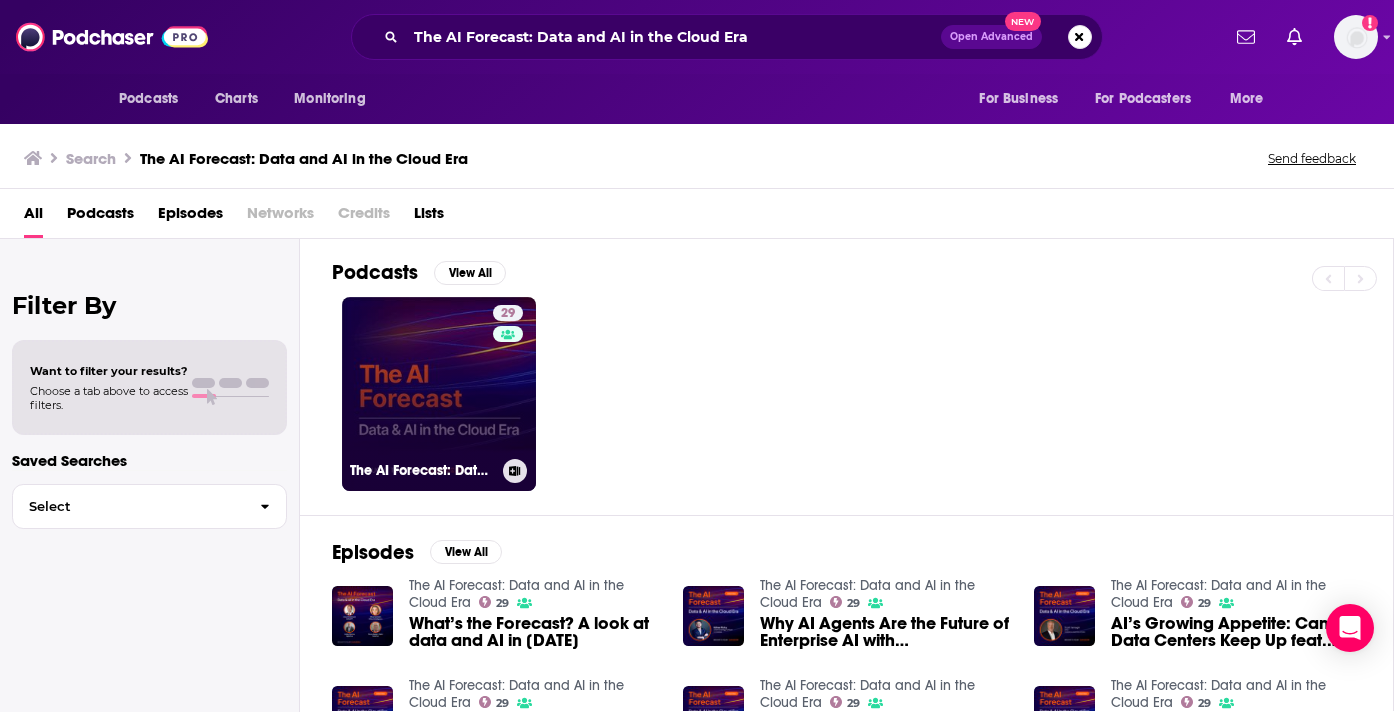 click on "29" at bounding box center (510, 382) 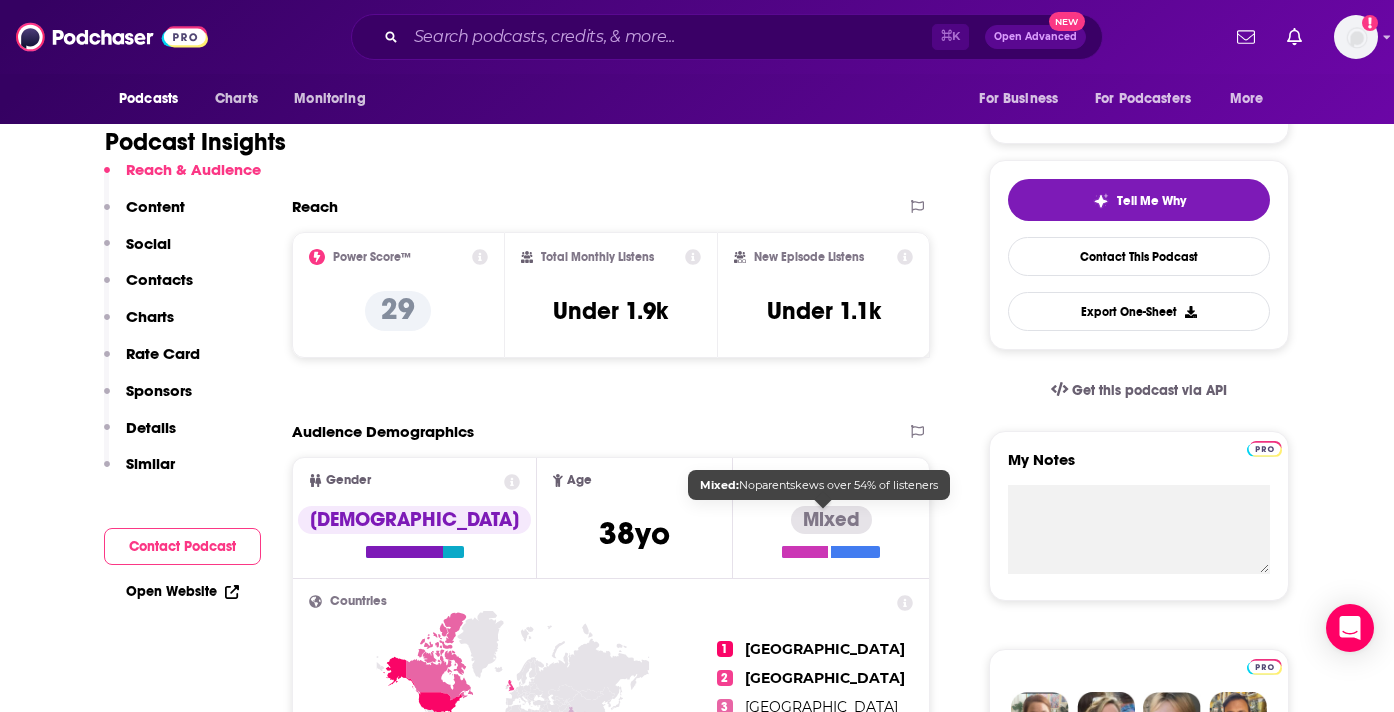 scroll, scrollTop: 382, scrollLeft: 0, axis: vertical 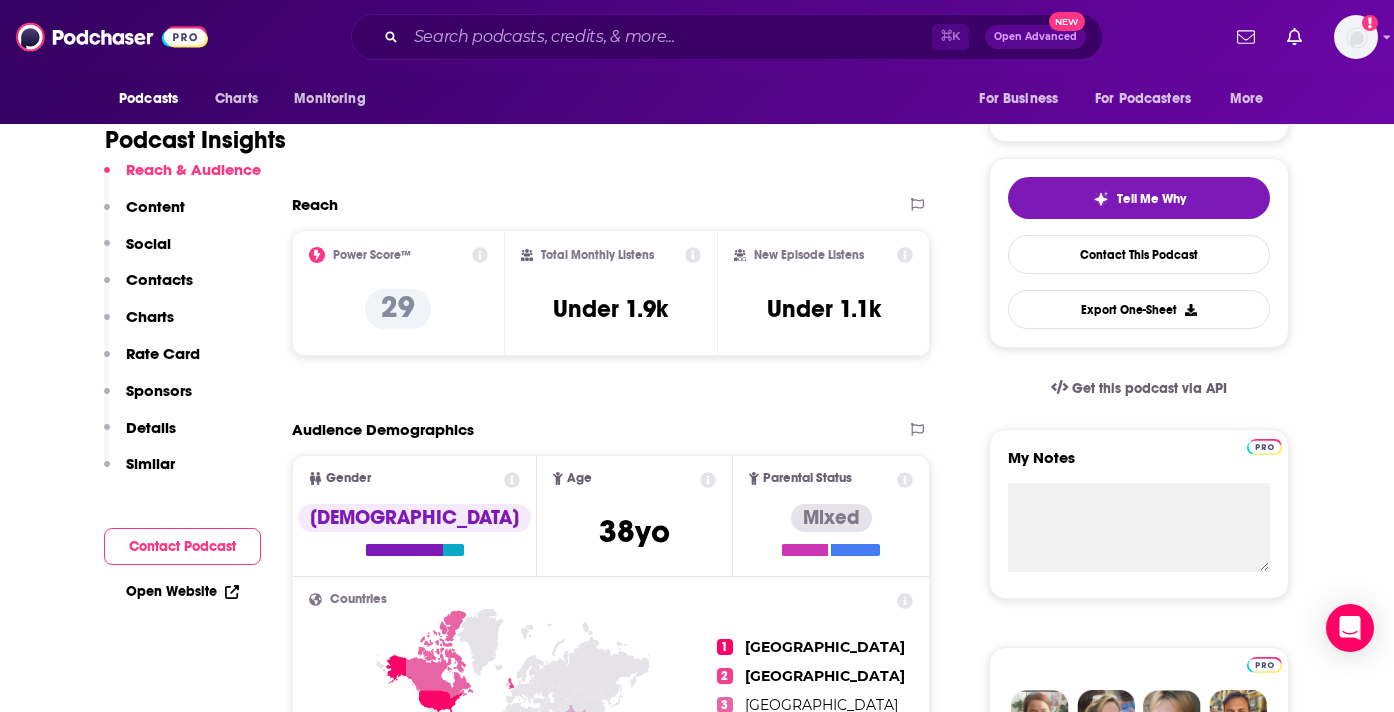 click 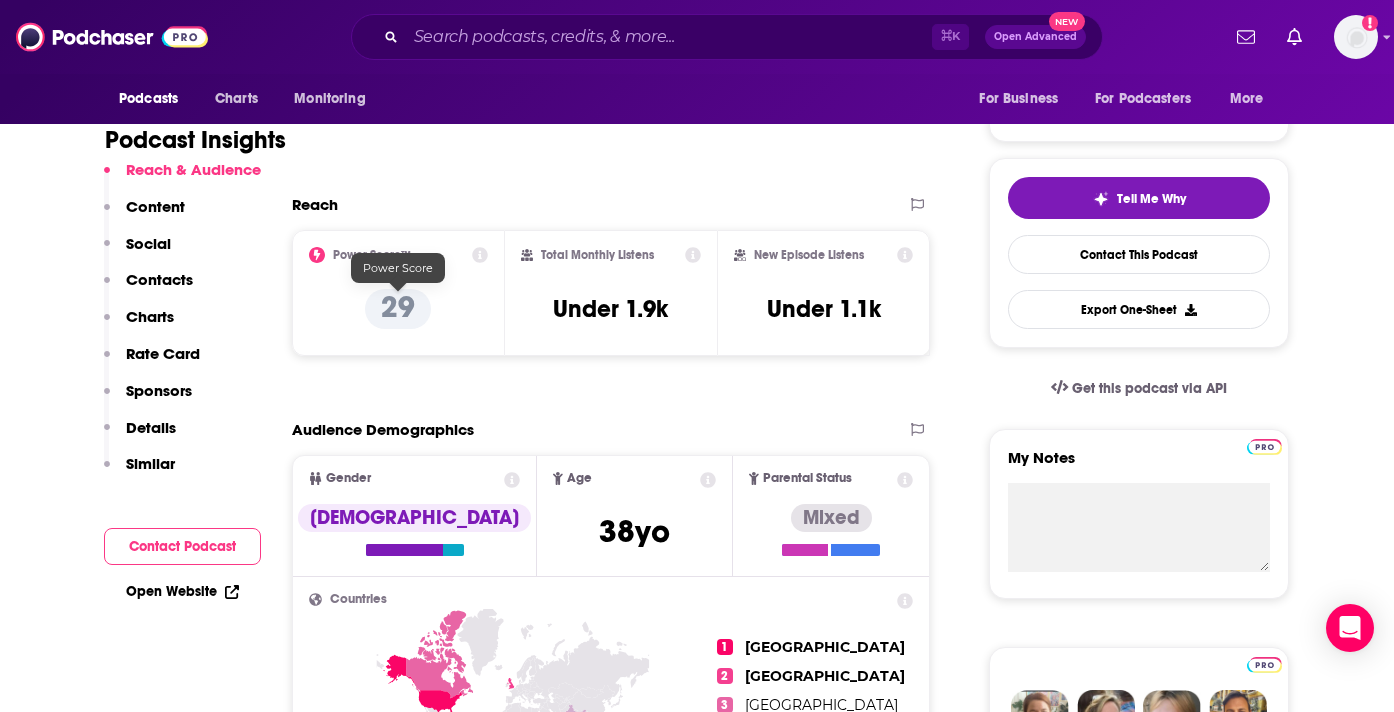 click on "29" at bounding box center (398, 309) 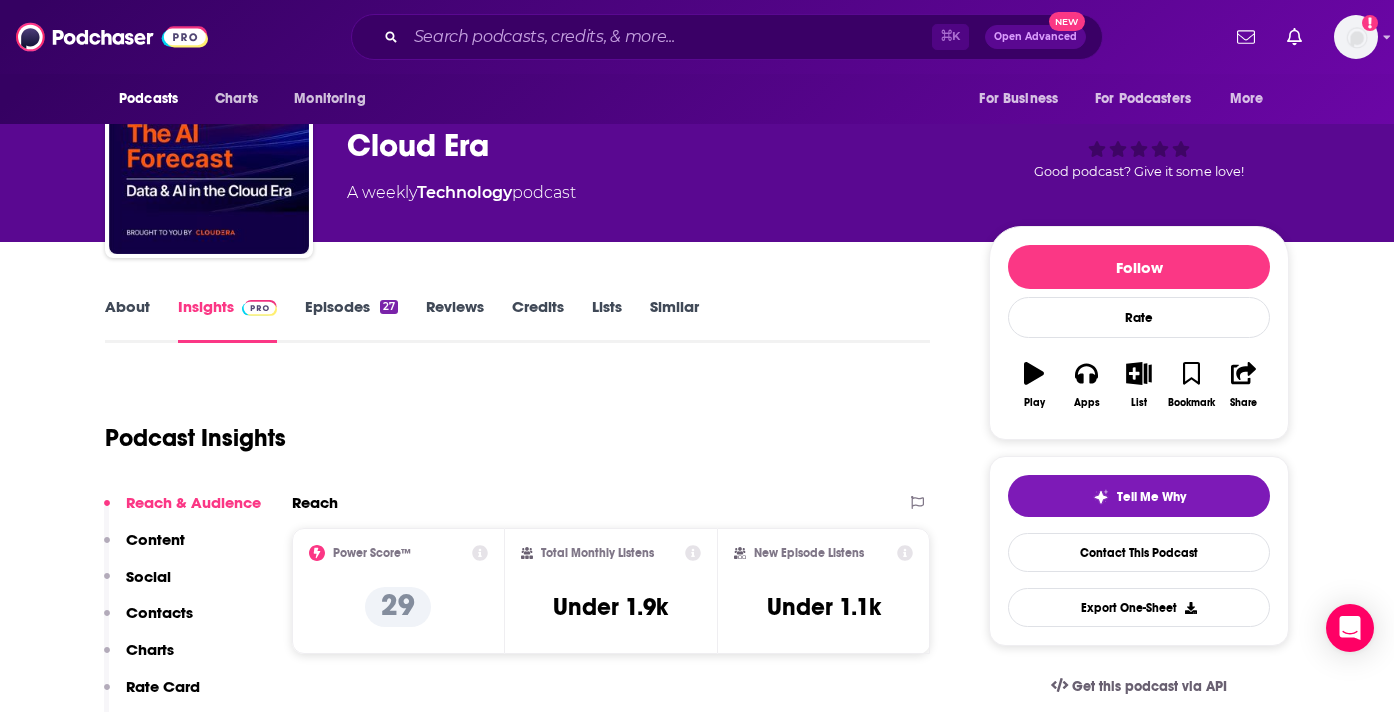 scroll, scrollTop: 100, scrollLeft: 0, axis: vertical 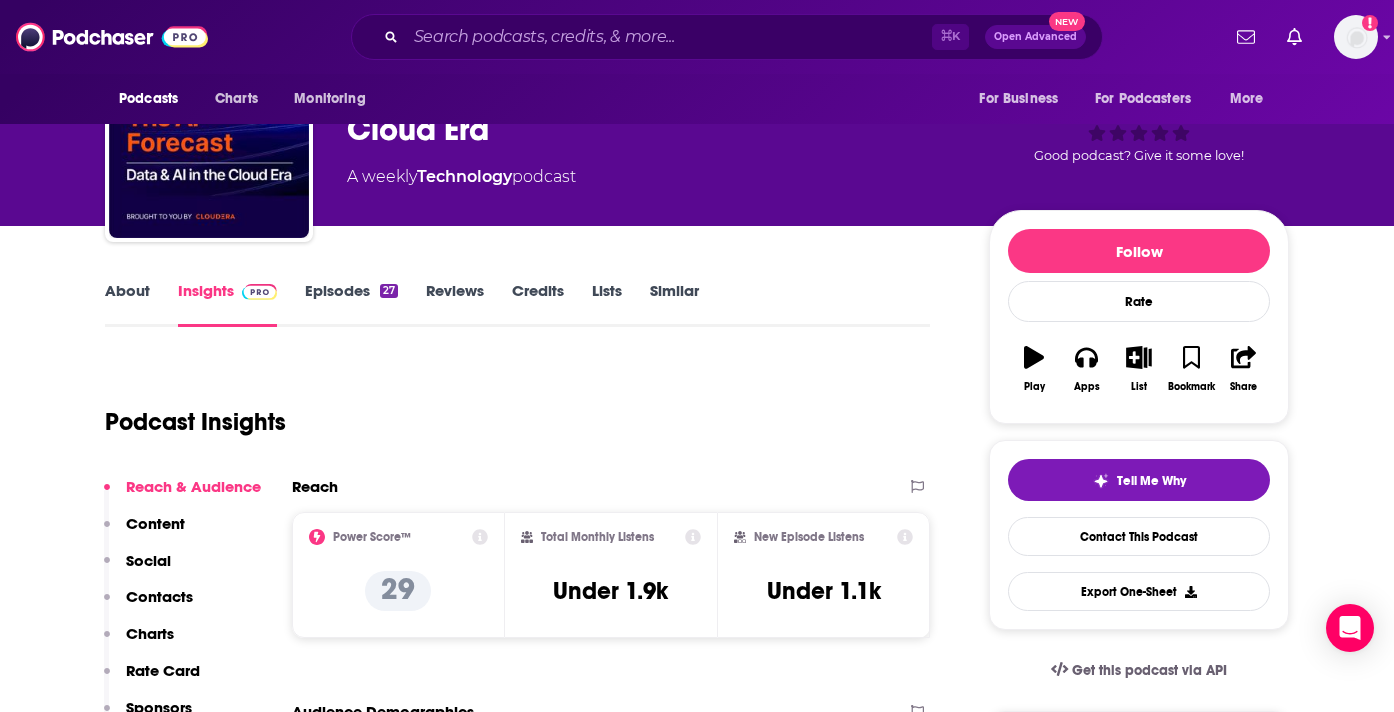 click on "Episodes 27" at bounding box center (351, 304) 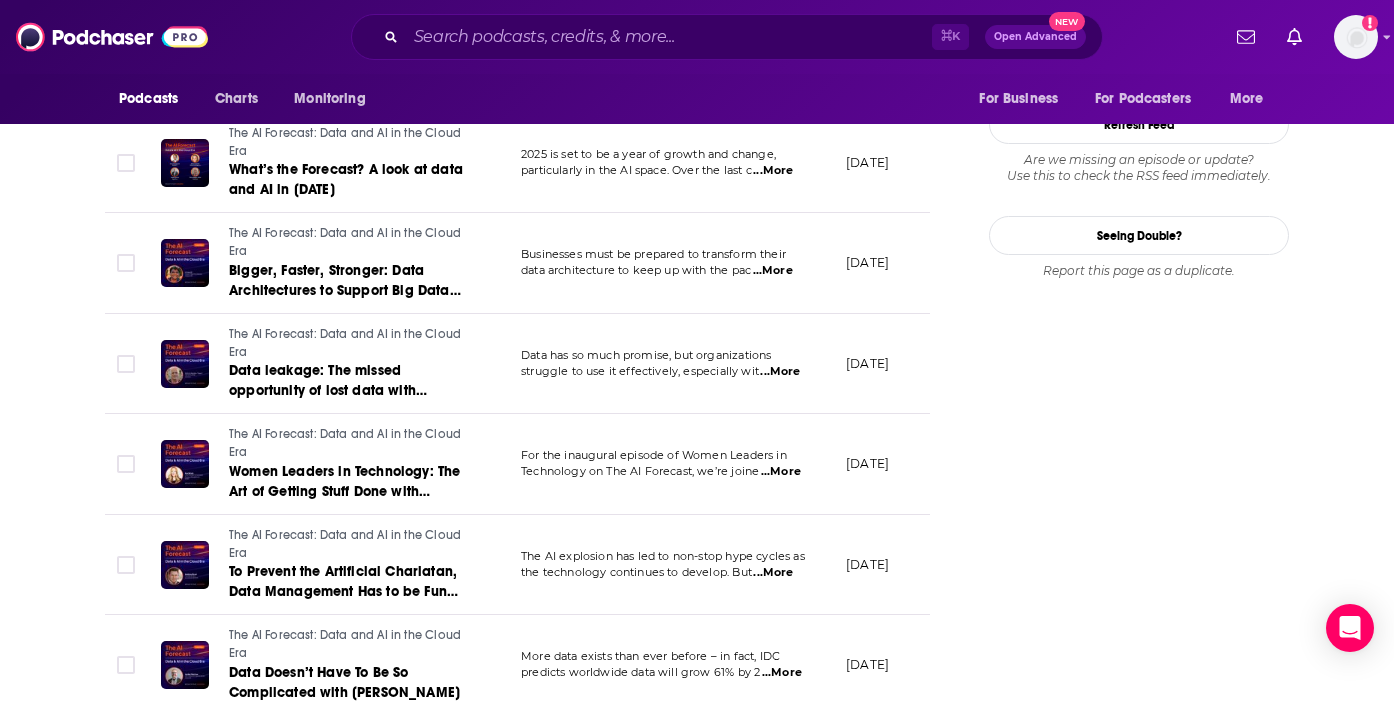 scroll, scrollTop: 2073, scrollLeft: 0, axis: vertical 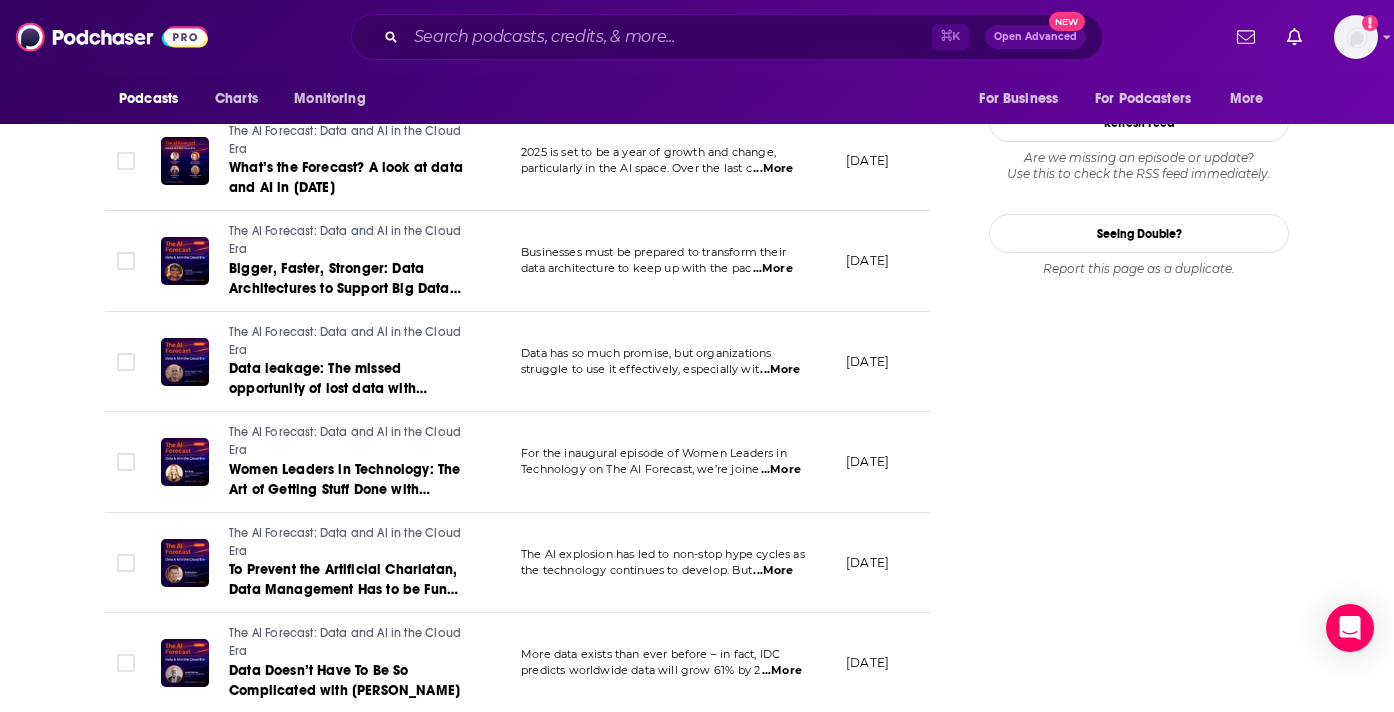 click on "...More" at bounding box center [781, 470] 